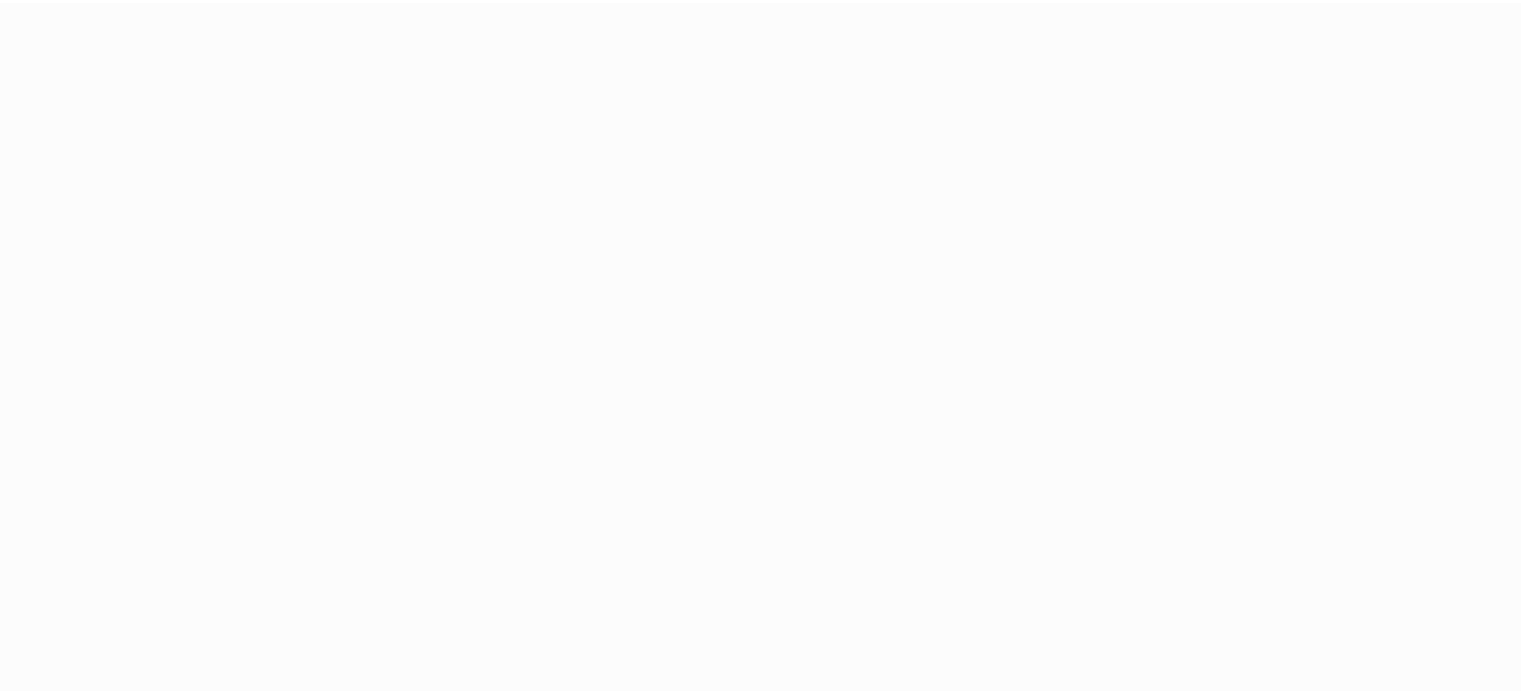 scroll, scrollTop: 0, scrollLeft: 0, axis: both 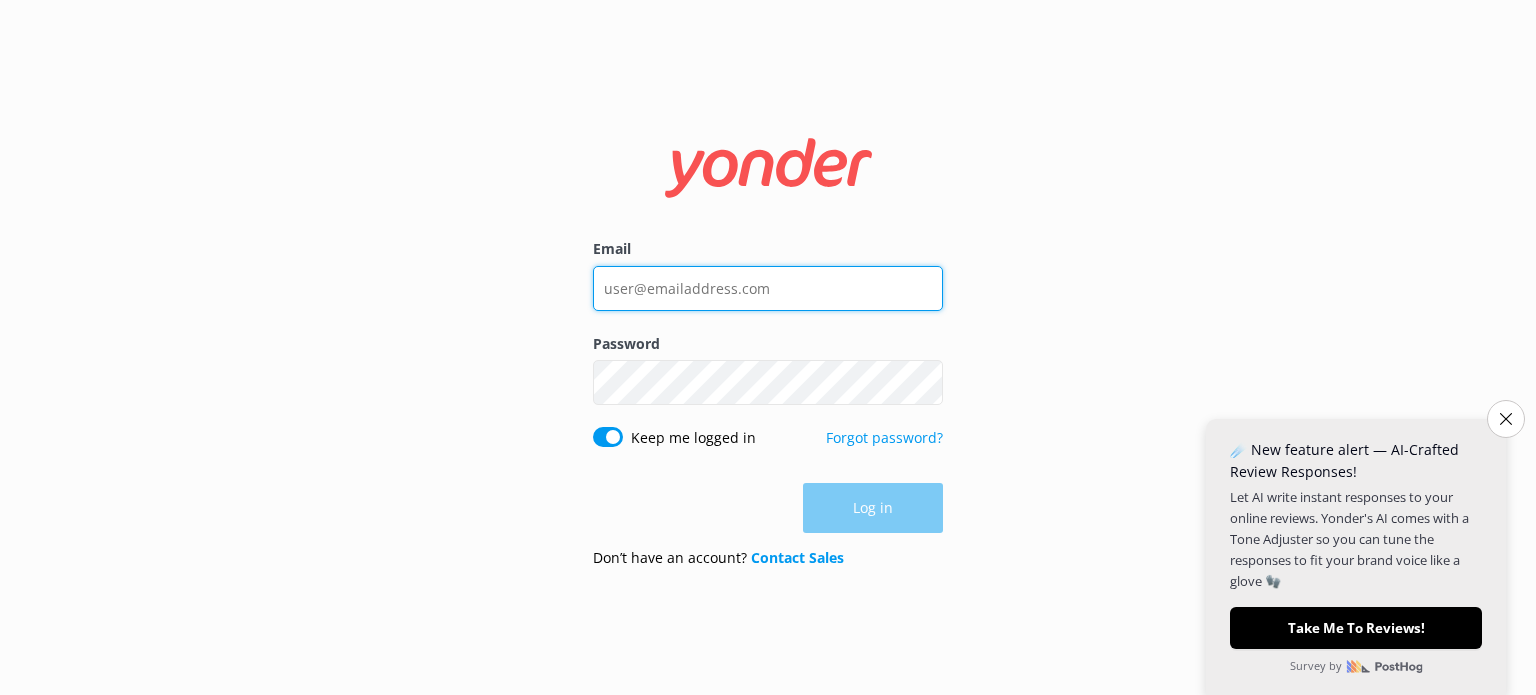type on "[EMAIL]" 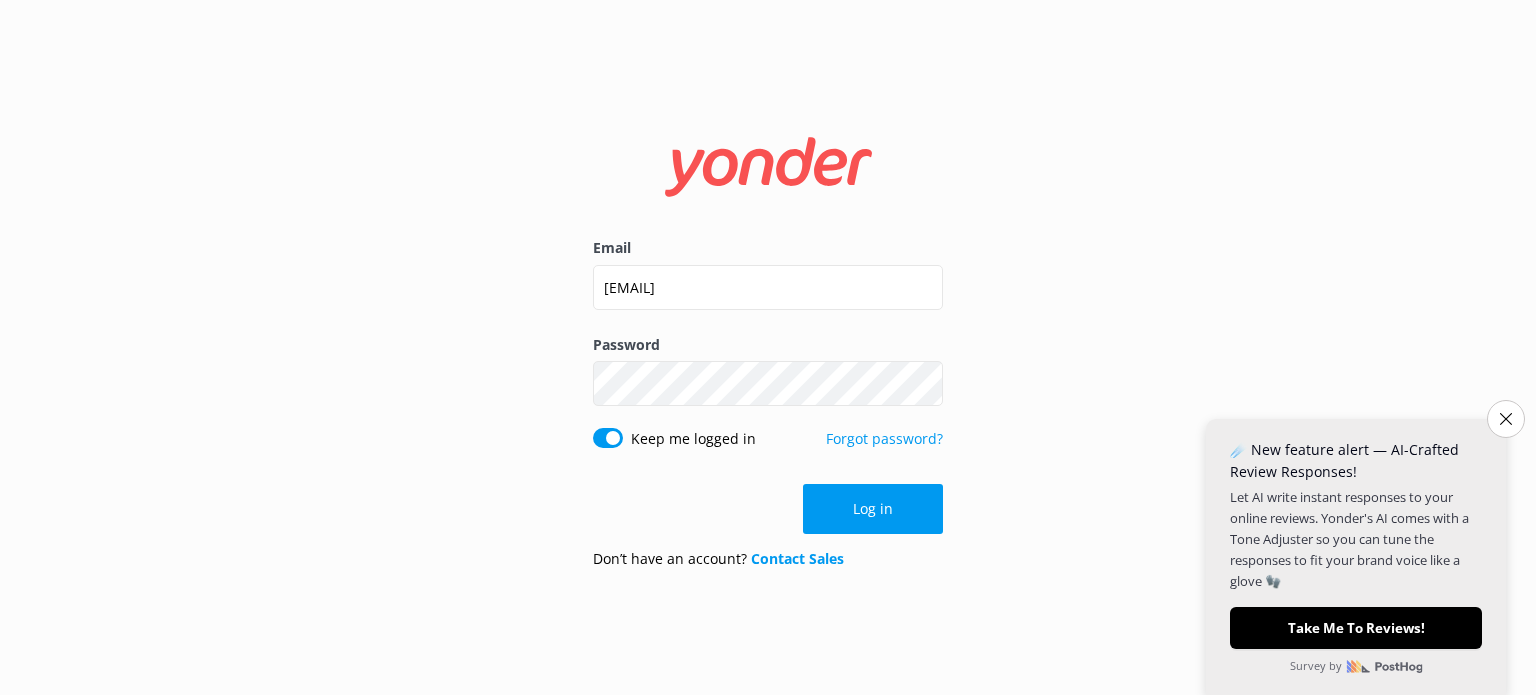 click on "Log in" at bounding box center [768, 509] 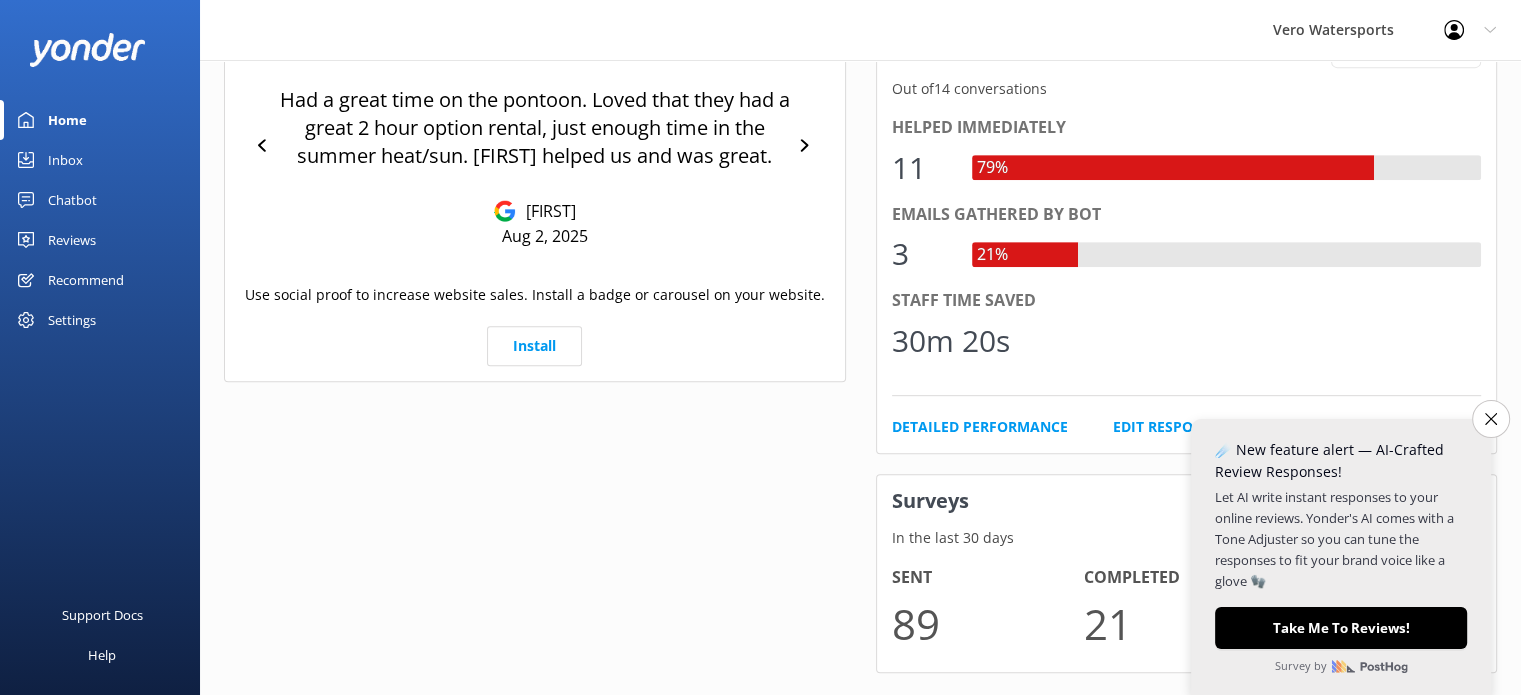 scroll, scrollTop: 938, scrollLeft: 0, axis: vertical 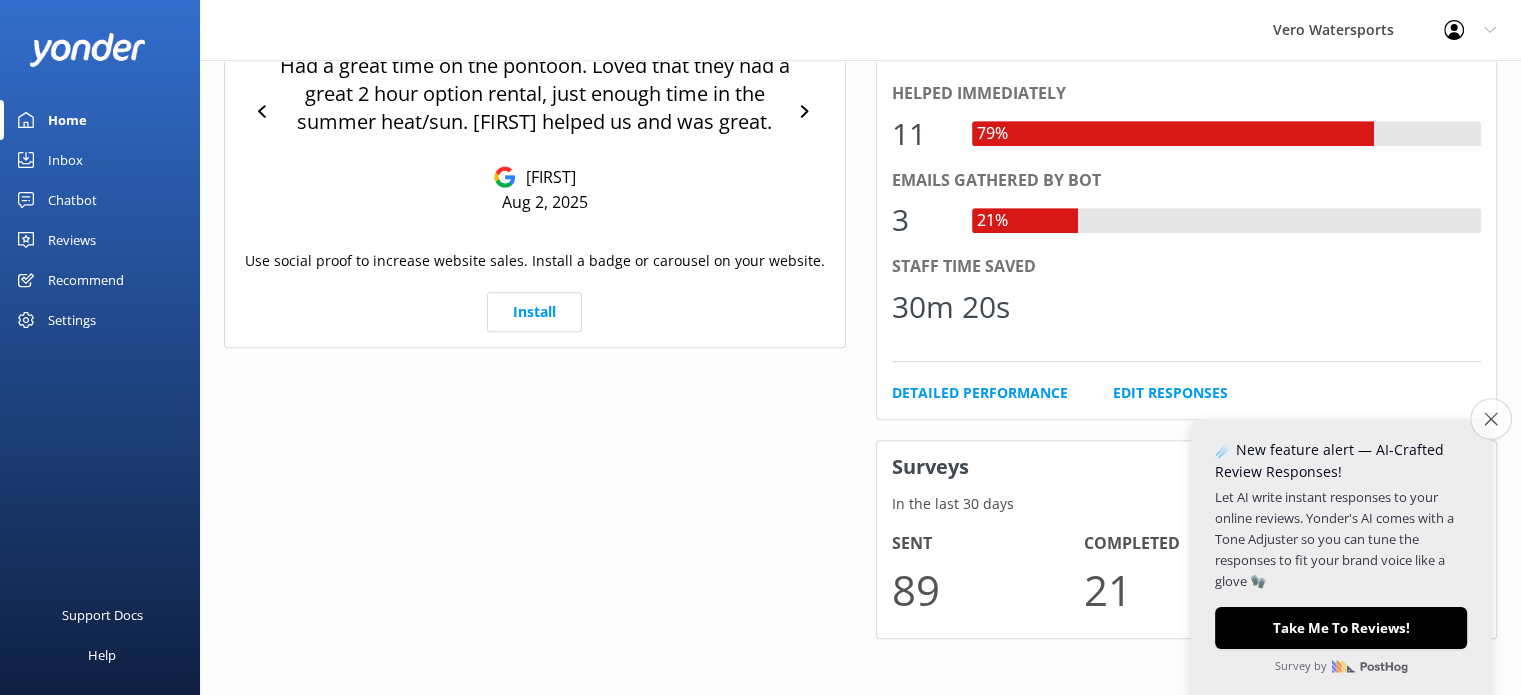 click on "Close survey" 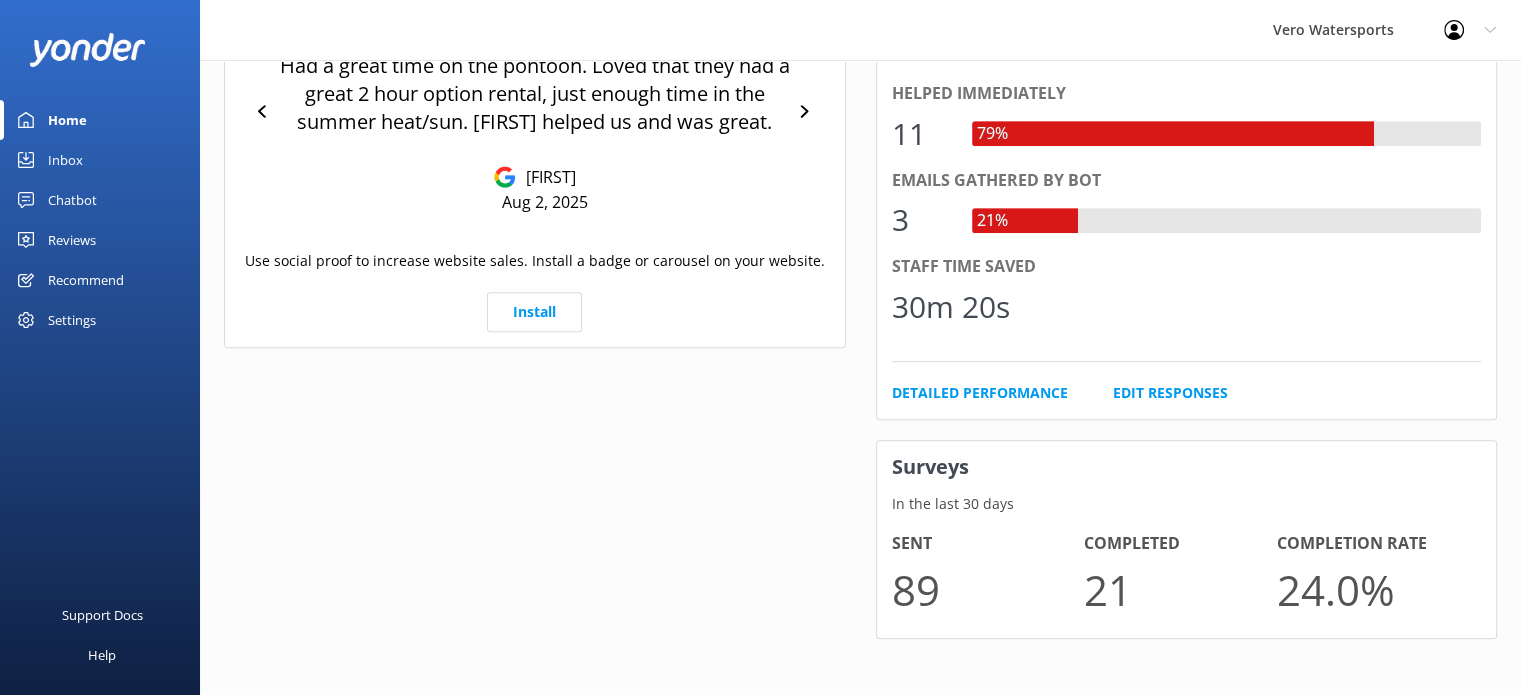 click on "Reviews" at bounding box center (72, 240) 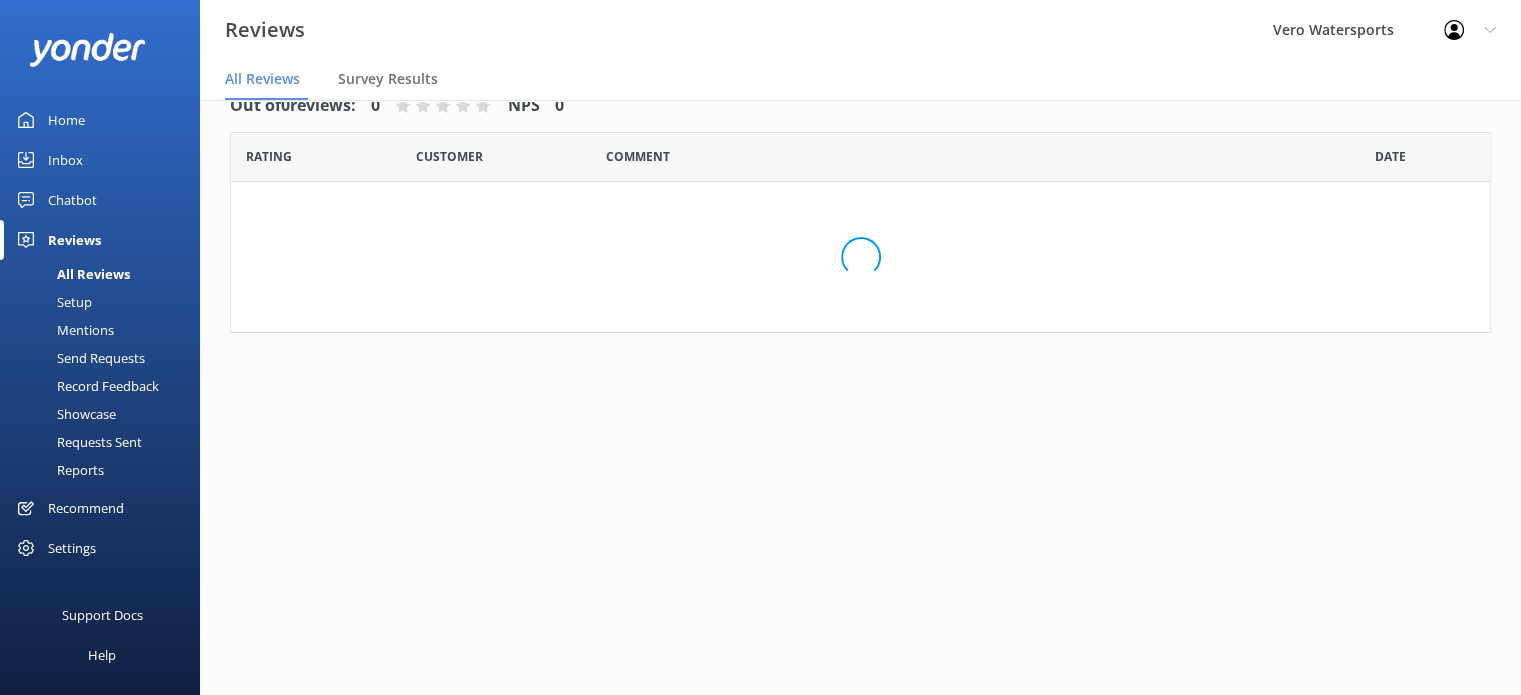 scroll, scrollTop: 40, scrollLeft: 0, axis: vertical 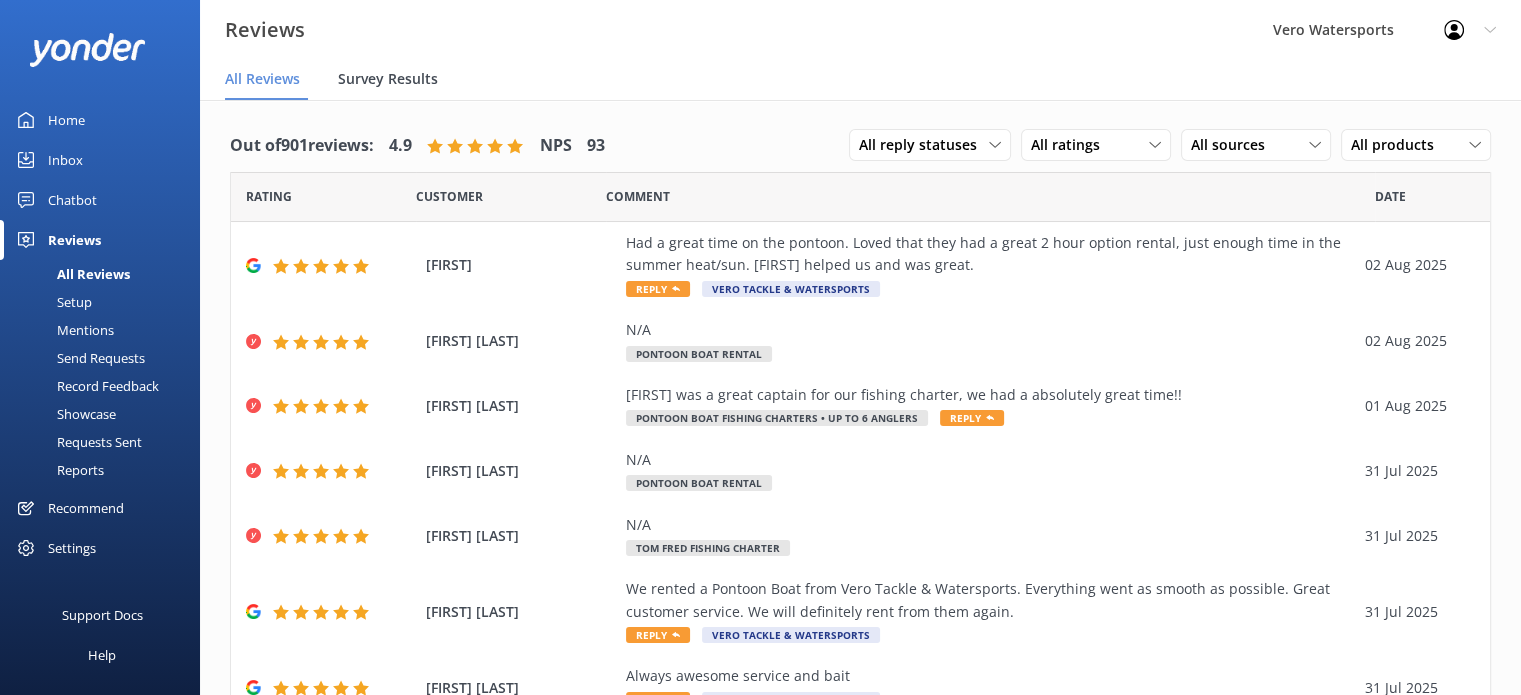 click on "Survey Results" at bounding box center [388, 79] 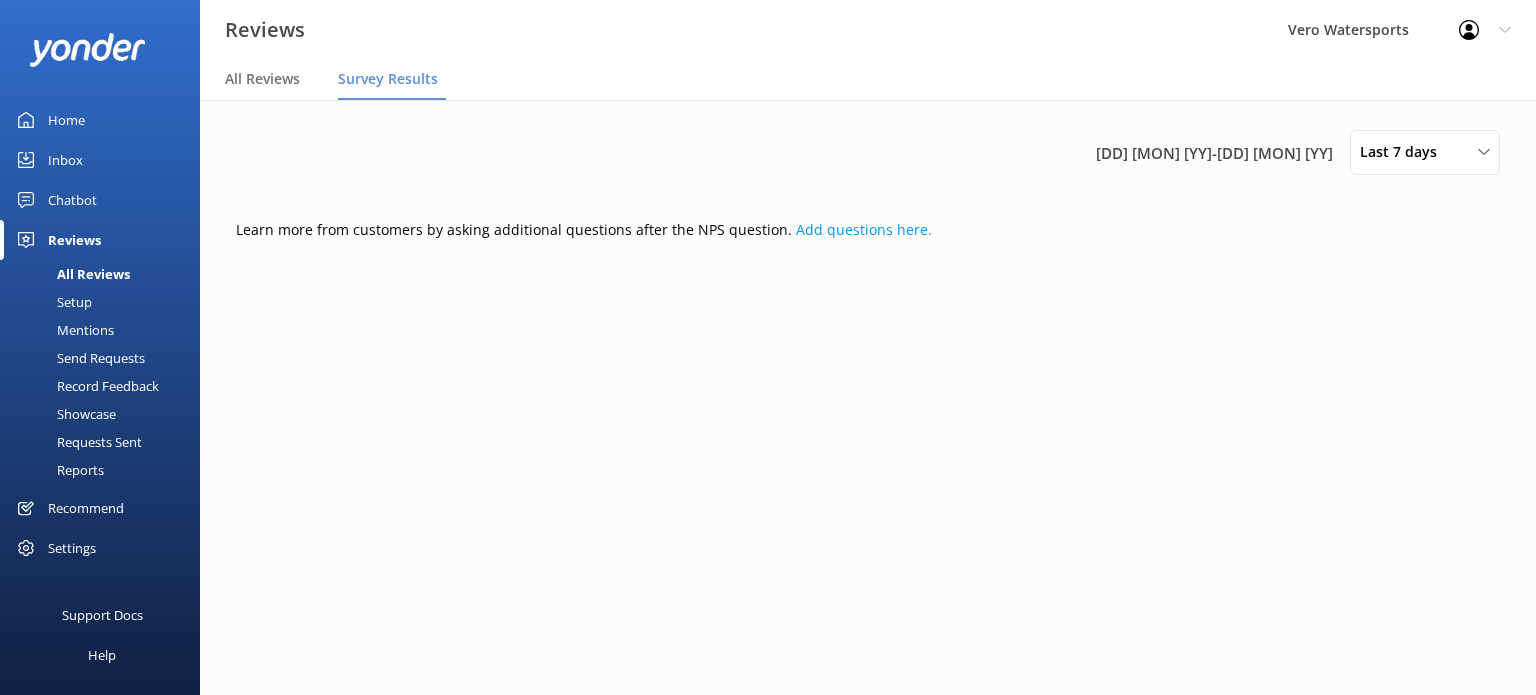 click on "Requests Sent" at bounding box center (77, 442) 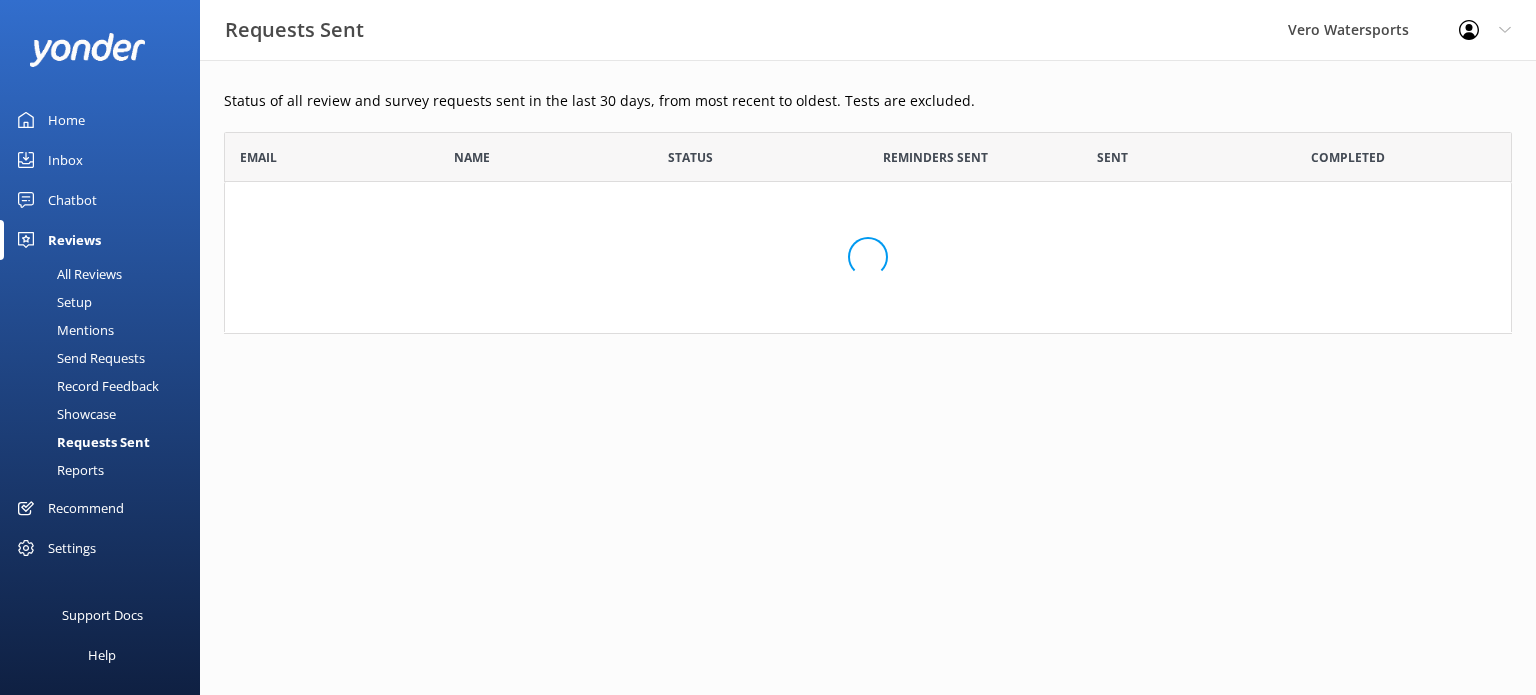 scroll, scrollTop: 16, scrollLeft: 16, axis: both 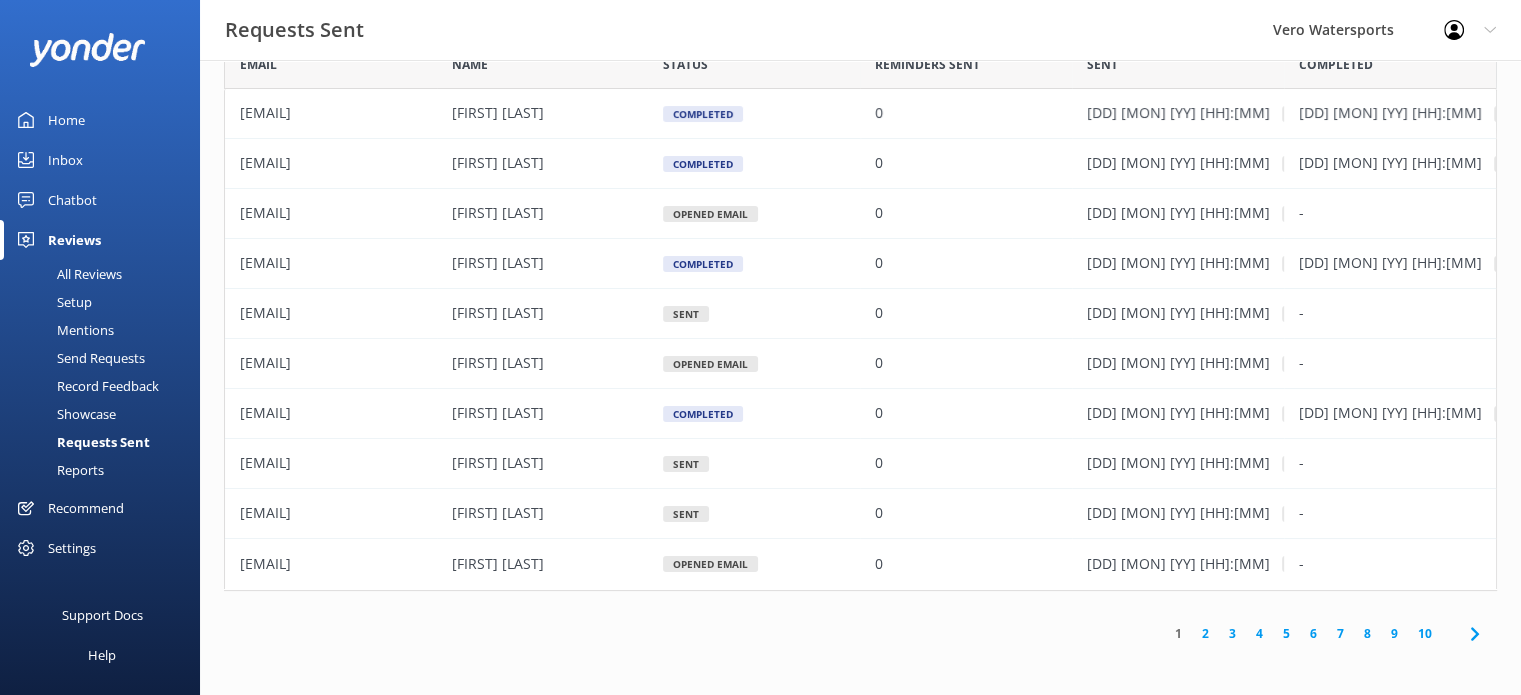 click on "Recommend" at bounding box center [86, 508] 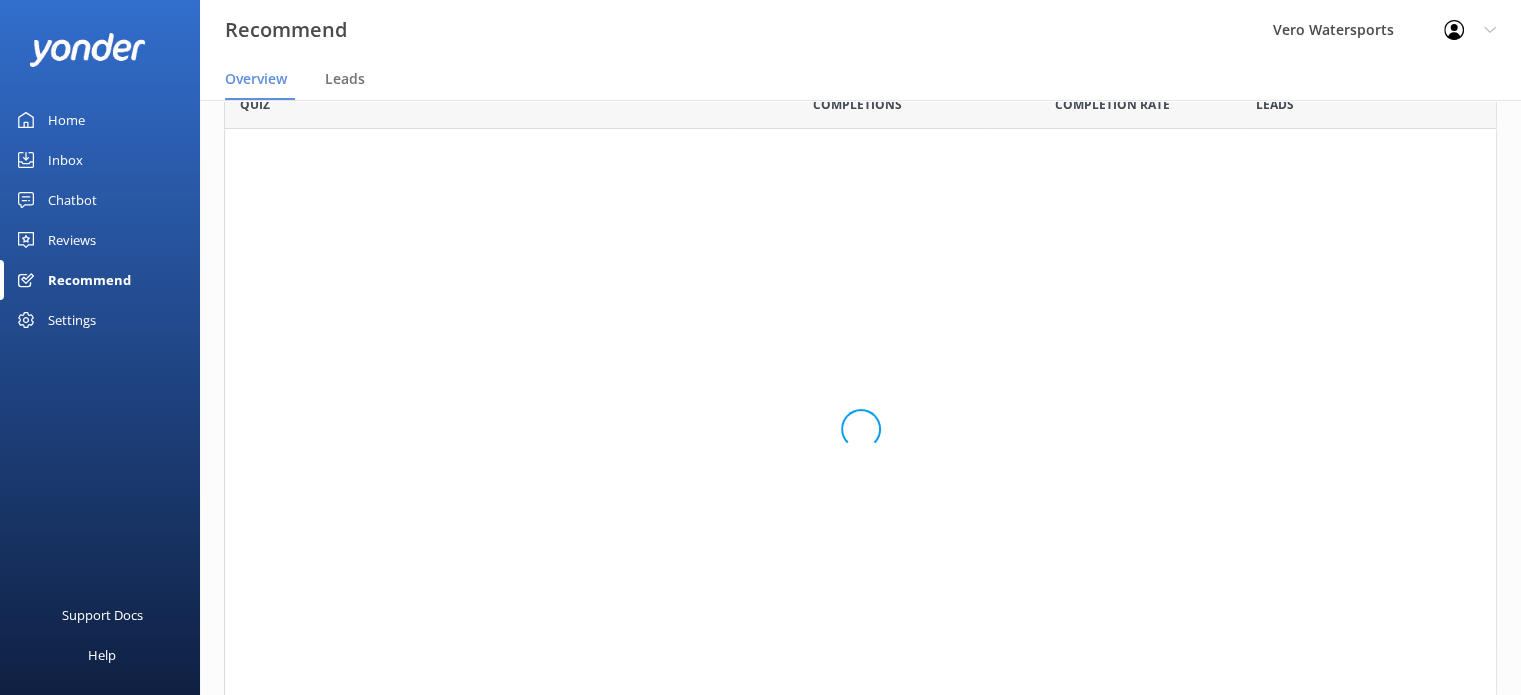 scroll, scrollTop: 16, scrollLeft: 16, axis: both 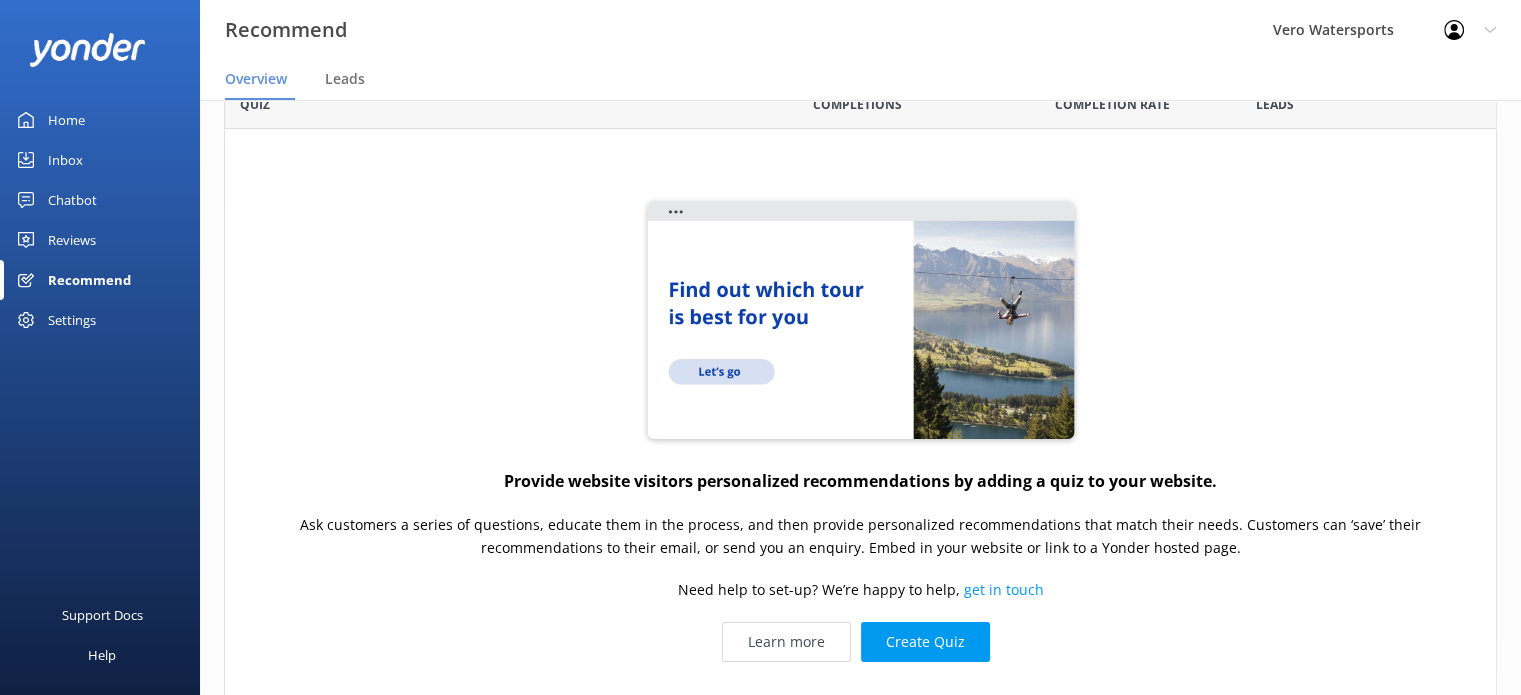 click on "Reviews" at bounding box center [72, 240] 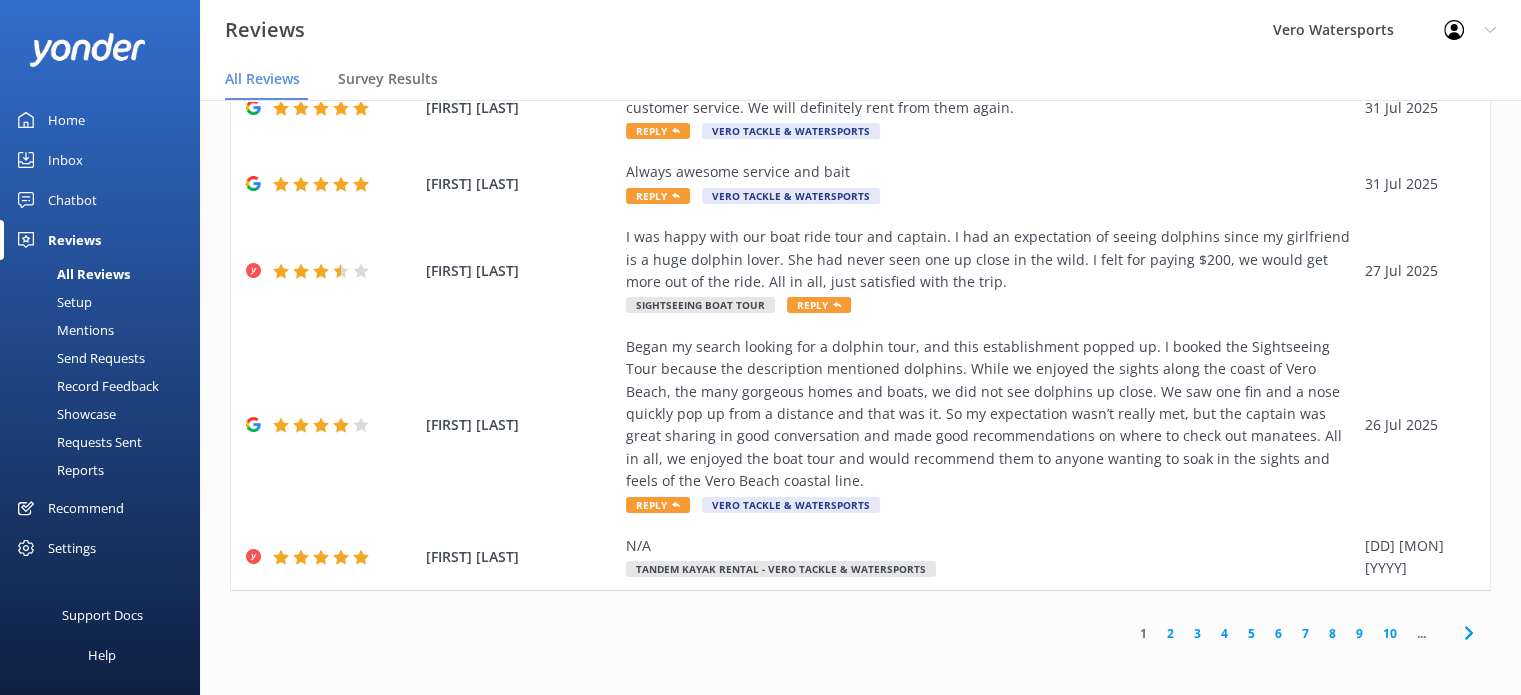 scroll, scrollTop: 0, scrollLeft: 0, axis: both 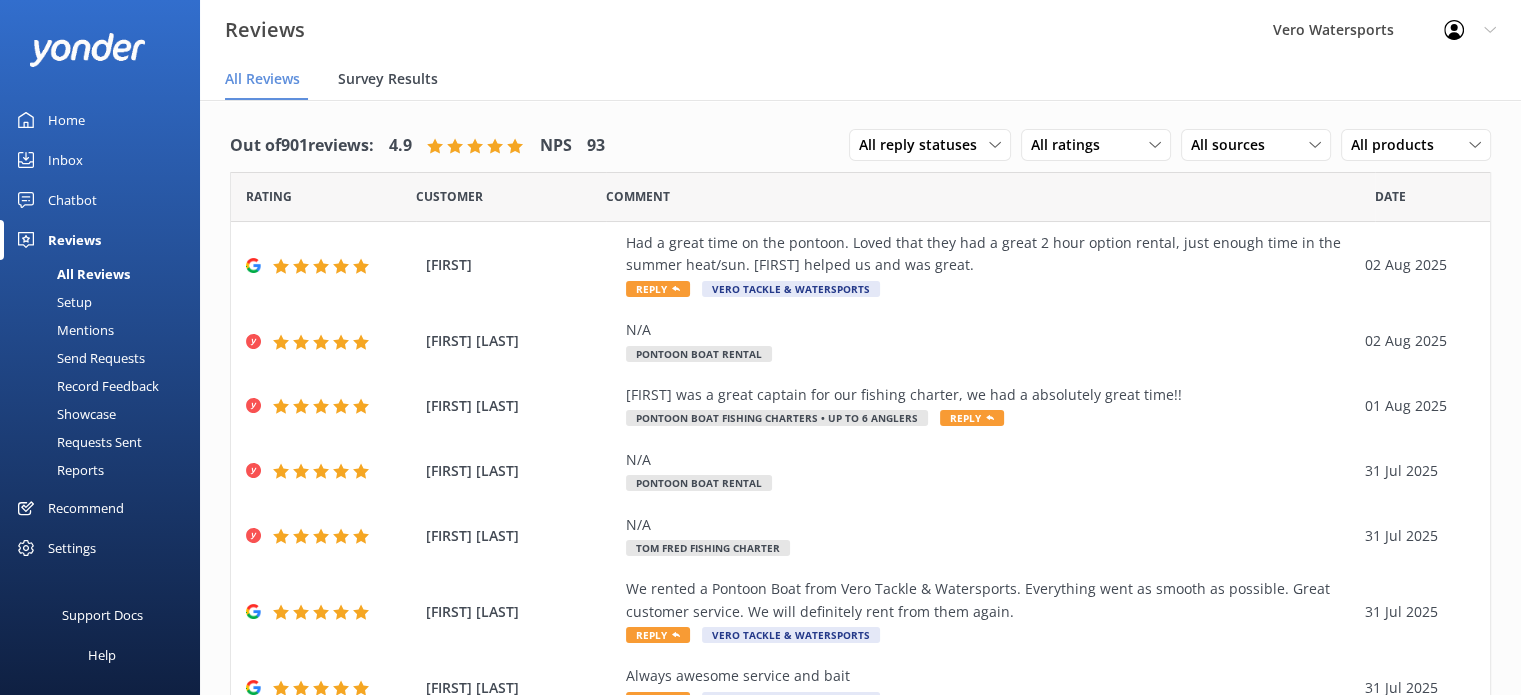 click on "Survey Results" at bounding box center [388, 79] 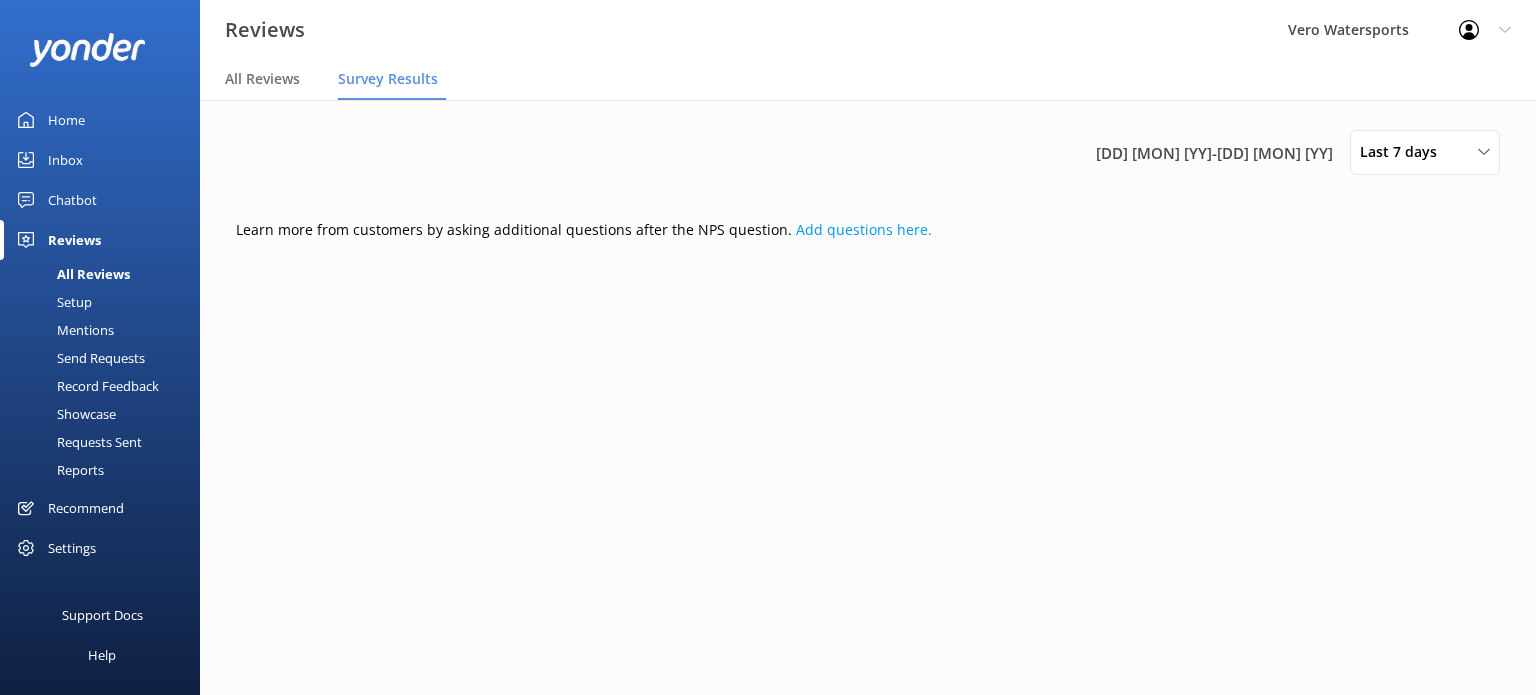 click on "Setup" at bounding box center (52, 302) 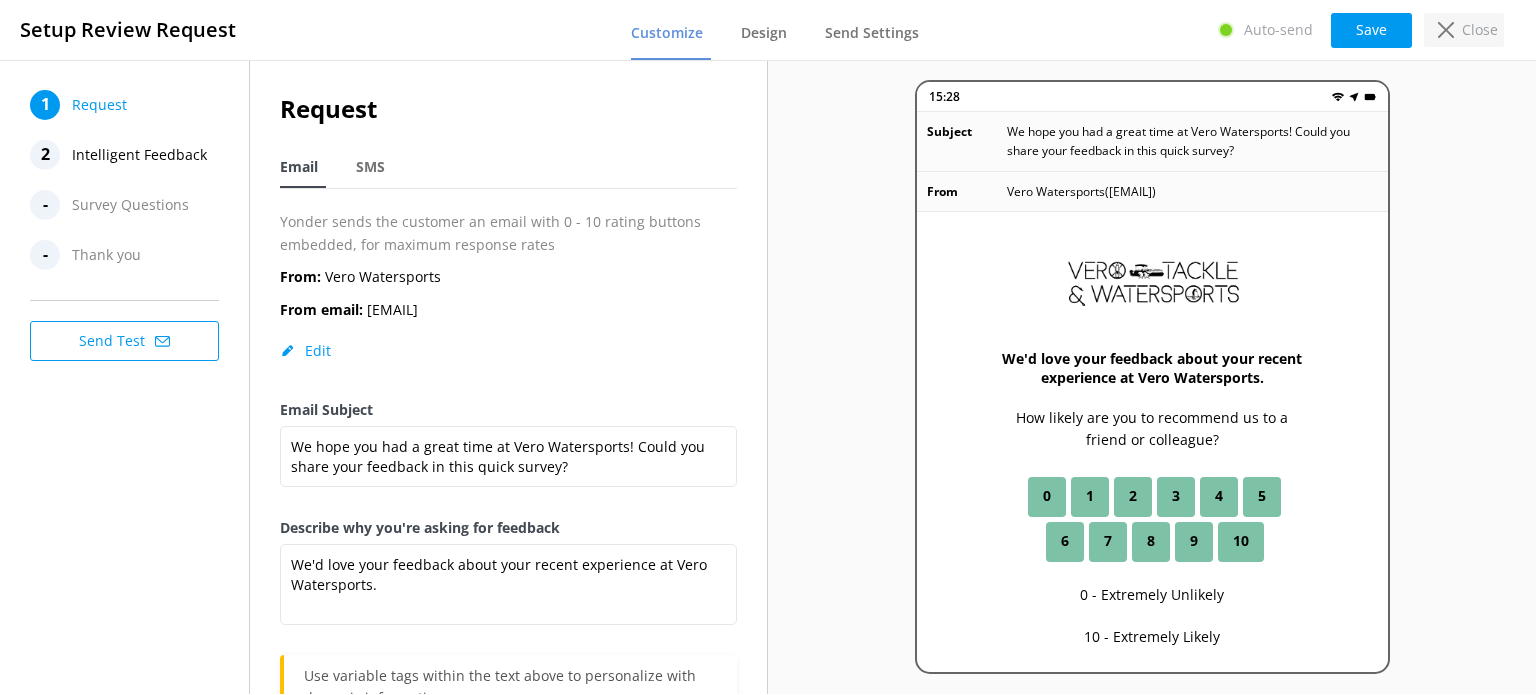 click 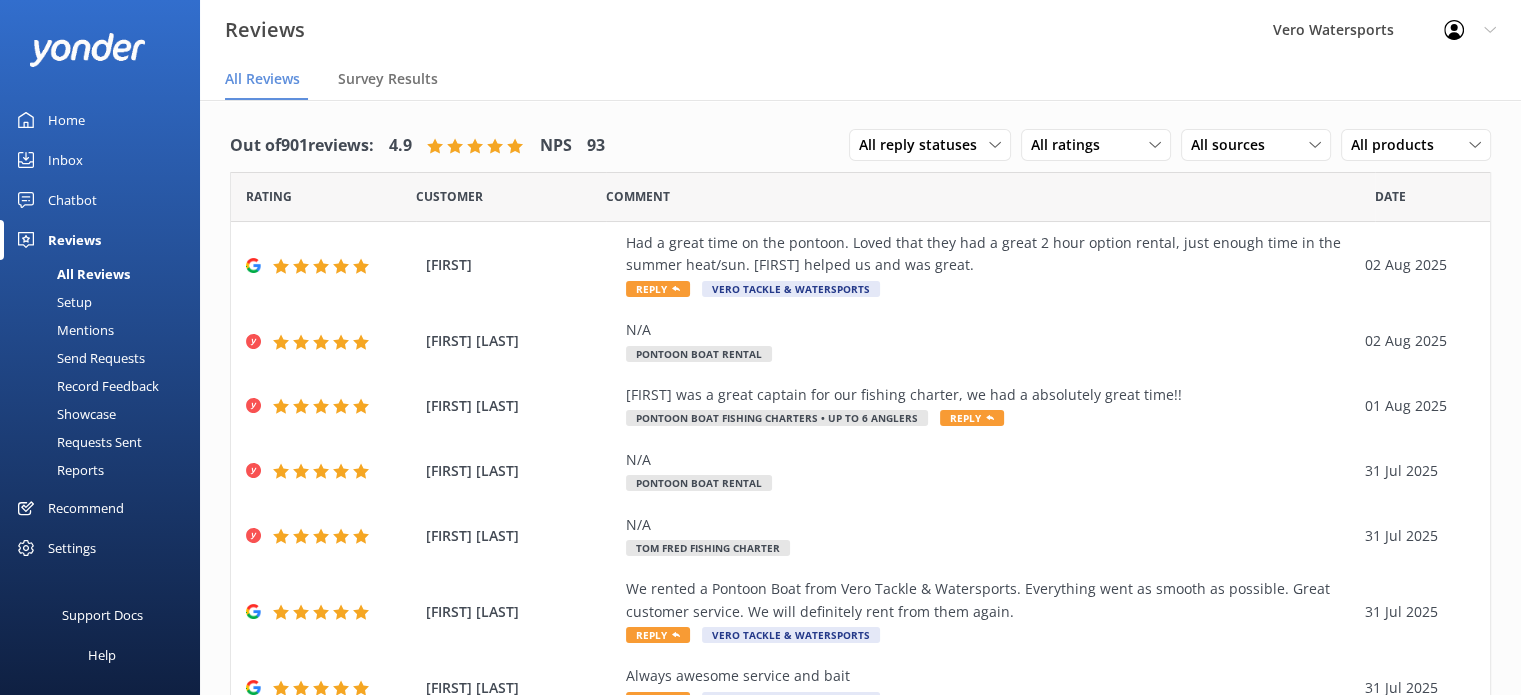 click on "Settings" at bounding box center [72, 548] 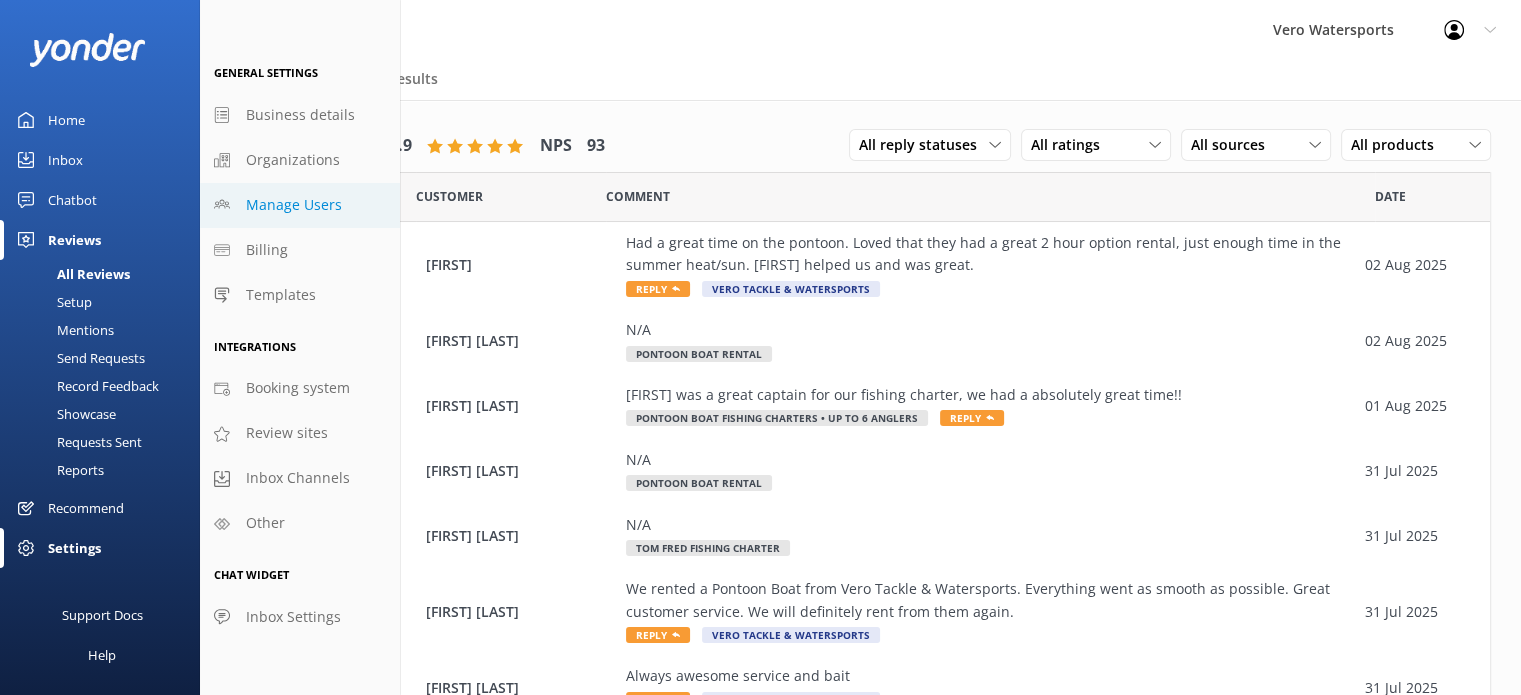 click on "Manage Users" at bounding box center (294, 205) 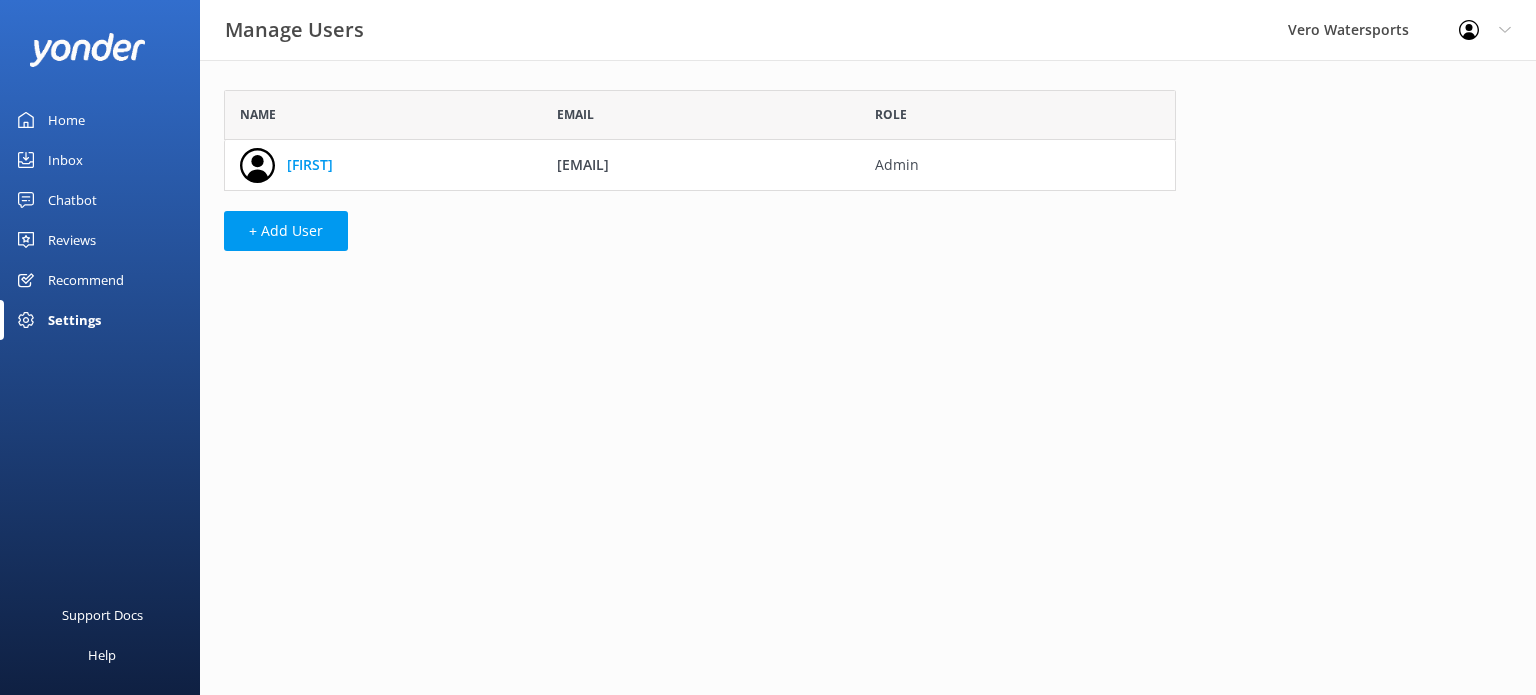 scroll, scrollTop: 16, scrollLeft: 16, axis: both 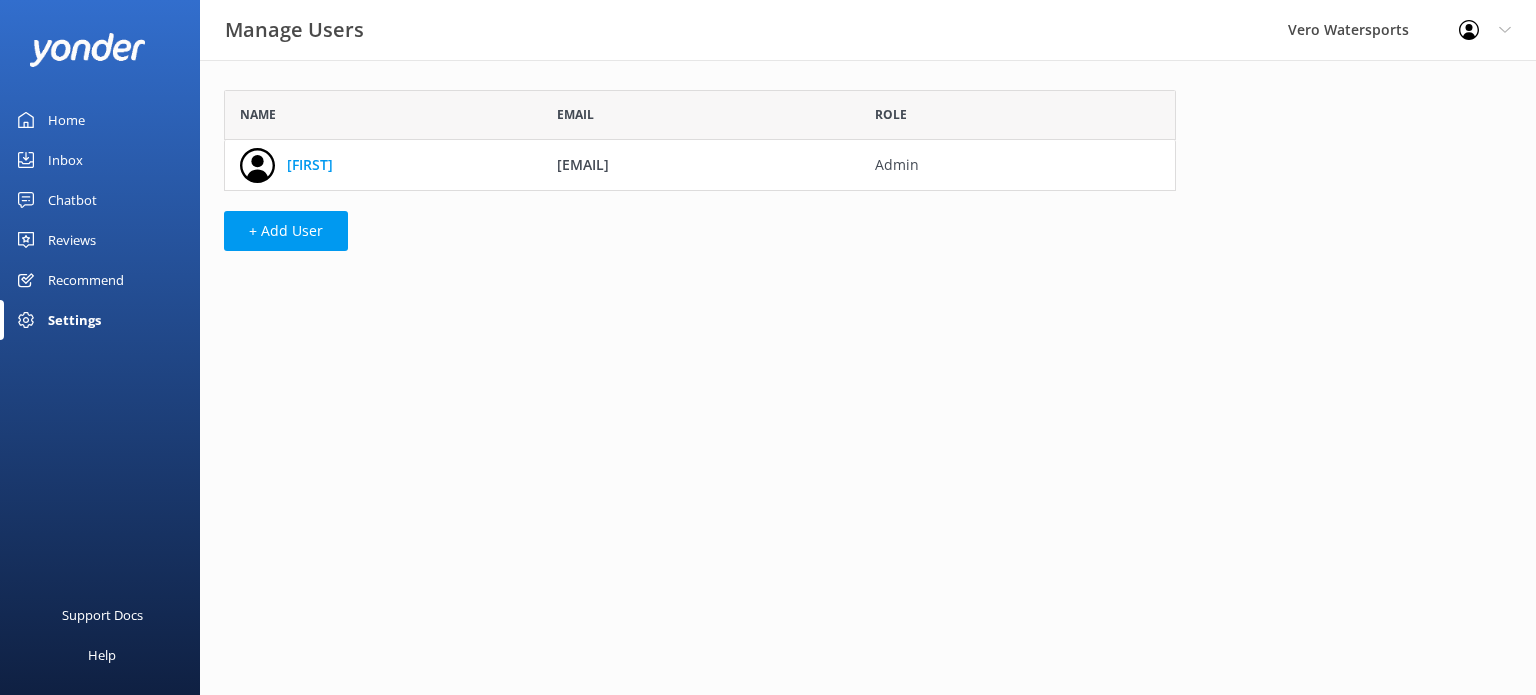 click on "Home" at bounding box center (66, 120) 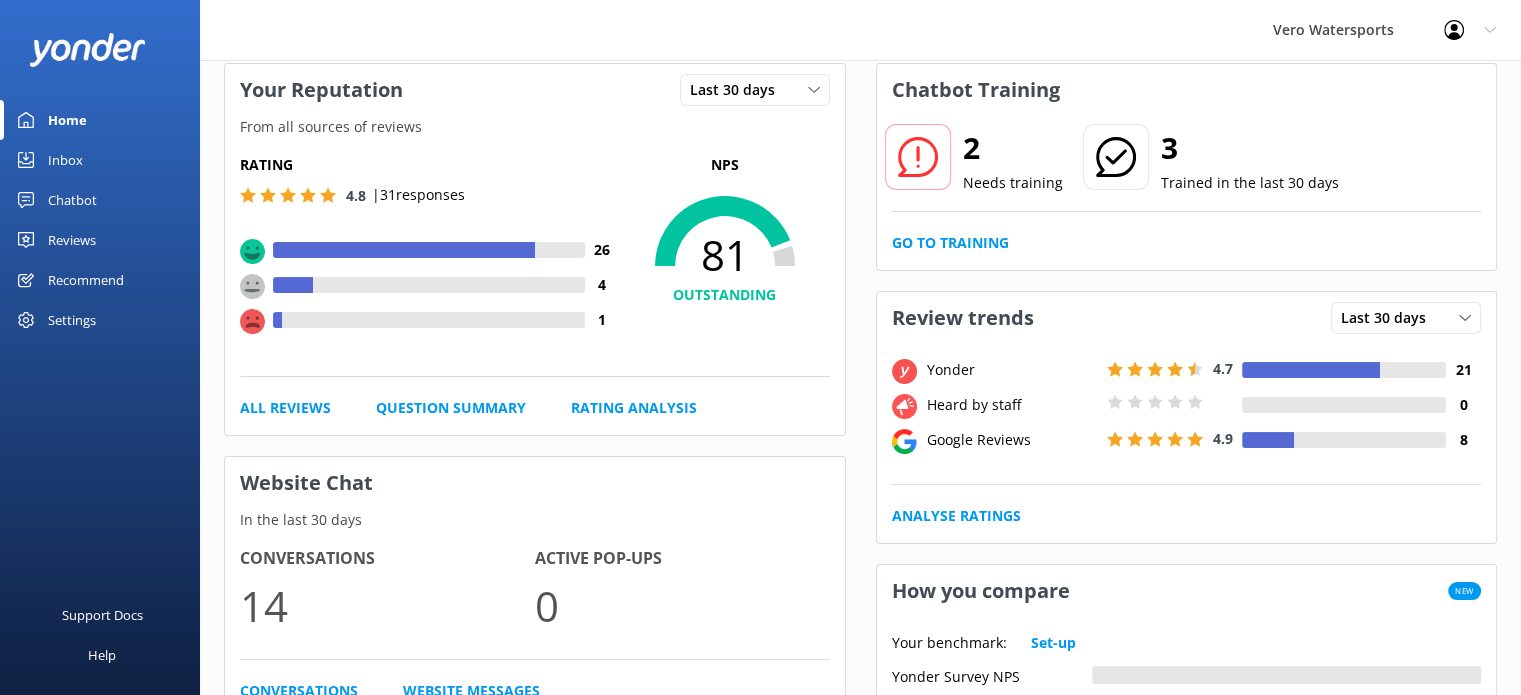 scroll, scrollTop: 0, scrollLeft: 0, axis: both 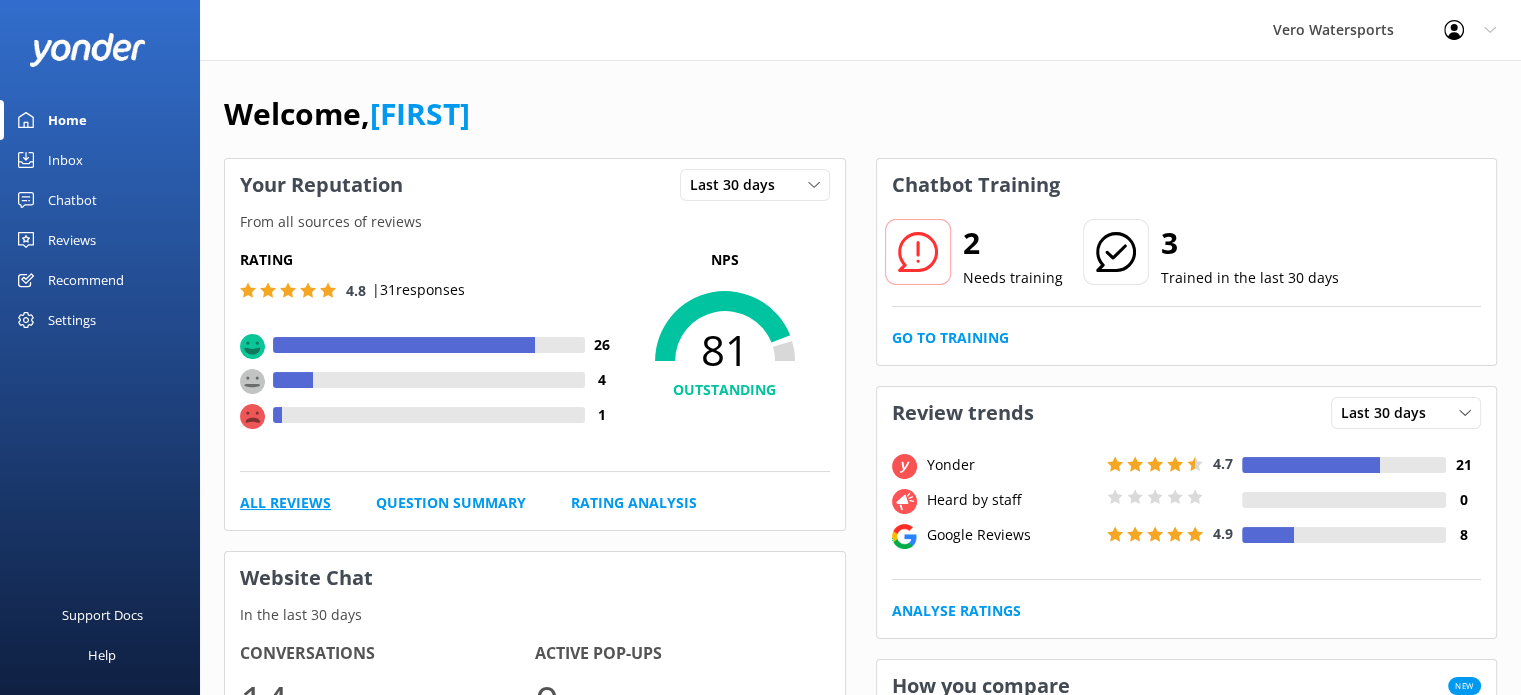 click on "All Reviews" at bounding box center [285, 503] 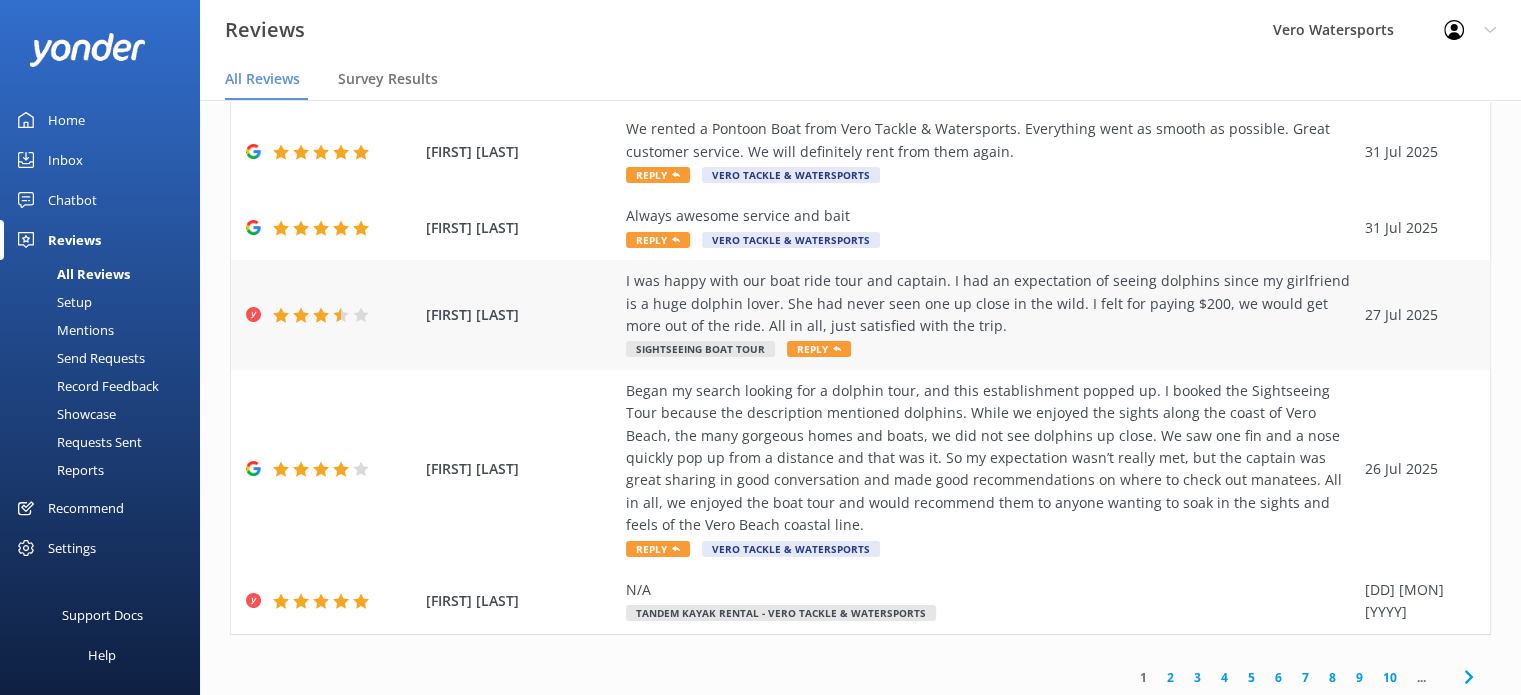 scroll, scrollTop: 464, scrollLeft: 0, axis: vertical 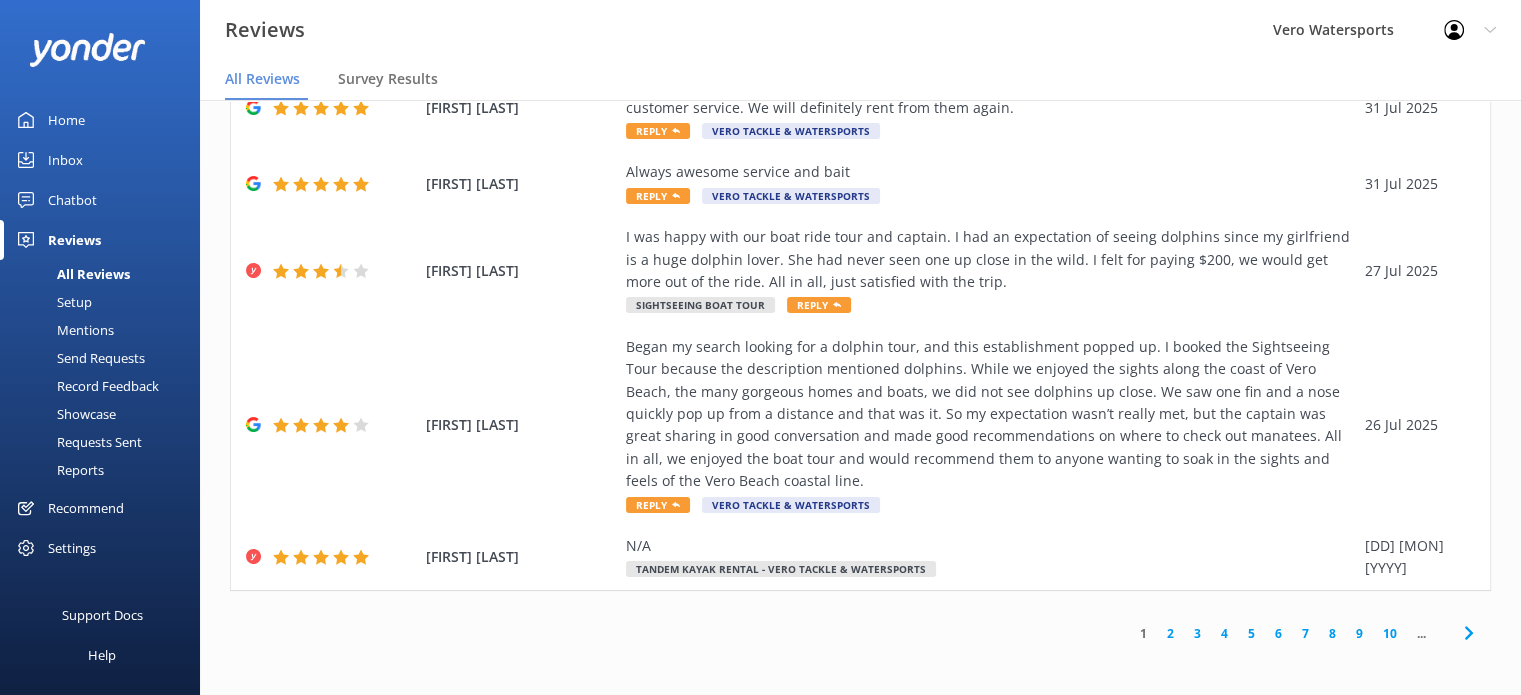 click on "2" at bounding box center (1170, 633) 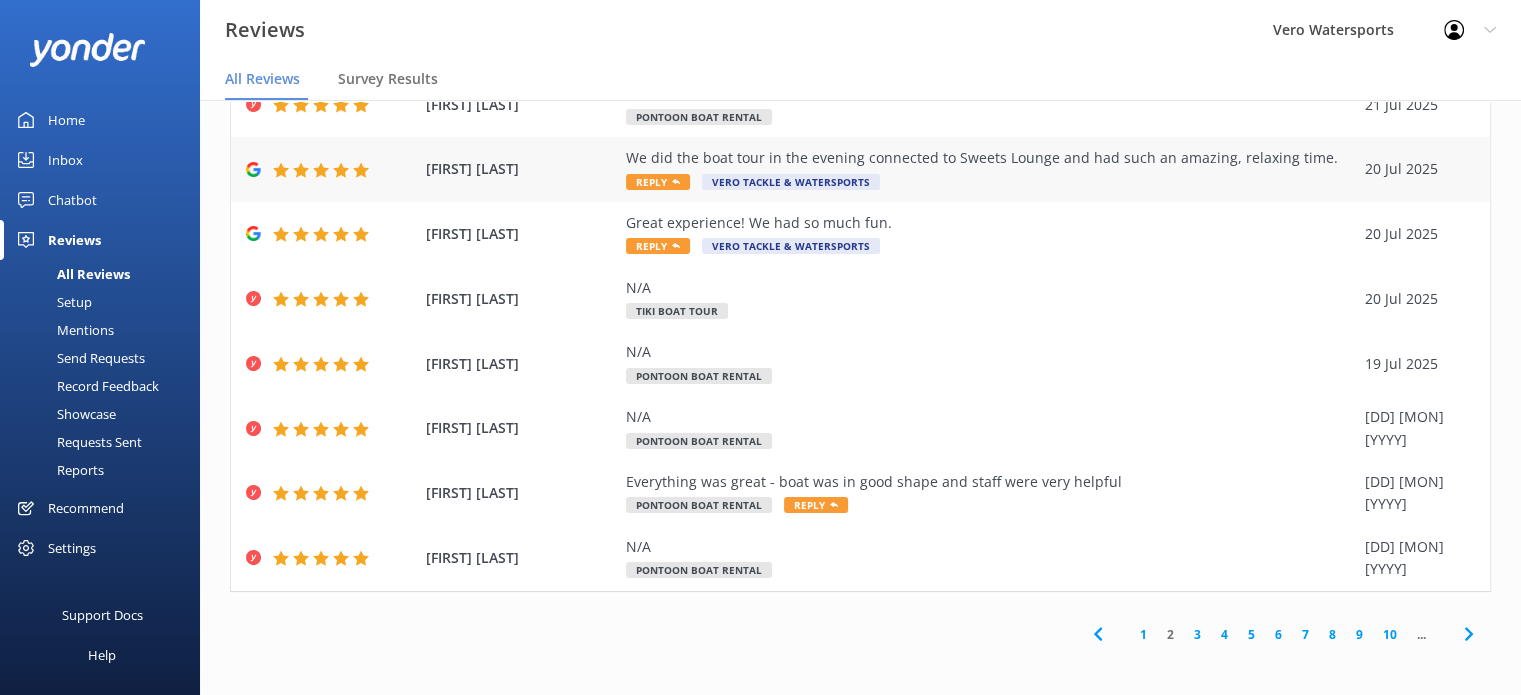 scroll, scrollTop: 285, scrollLeft: 0, axis: vertical 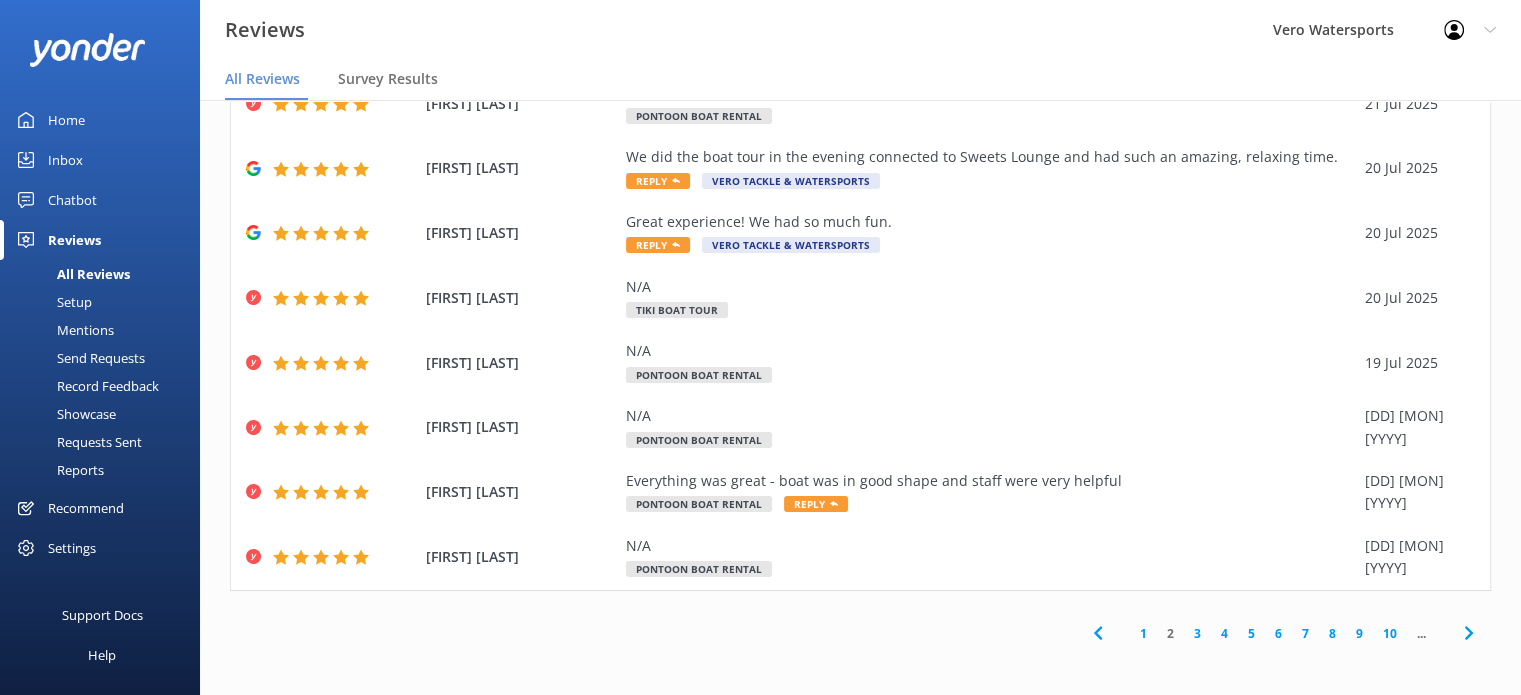 click on "3" at bounding box center [1197, 633] 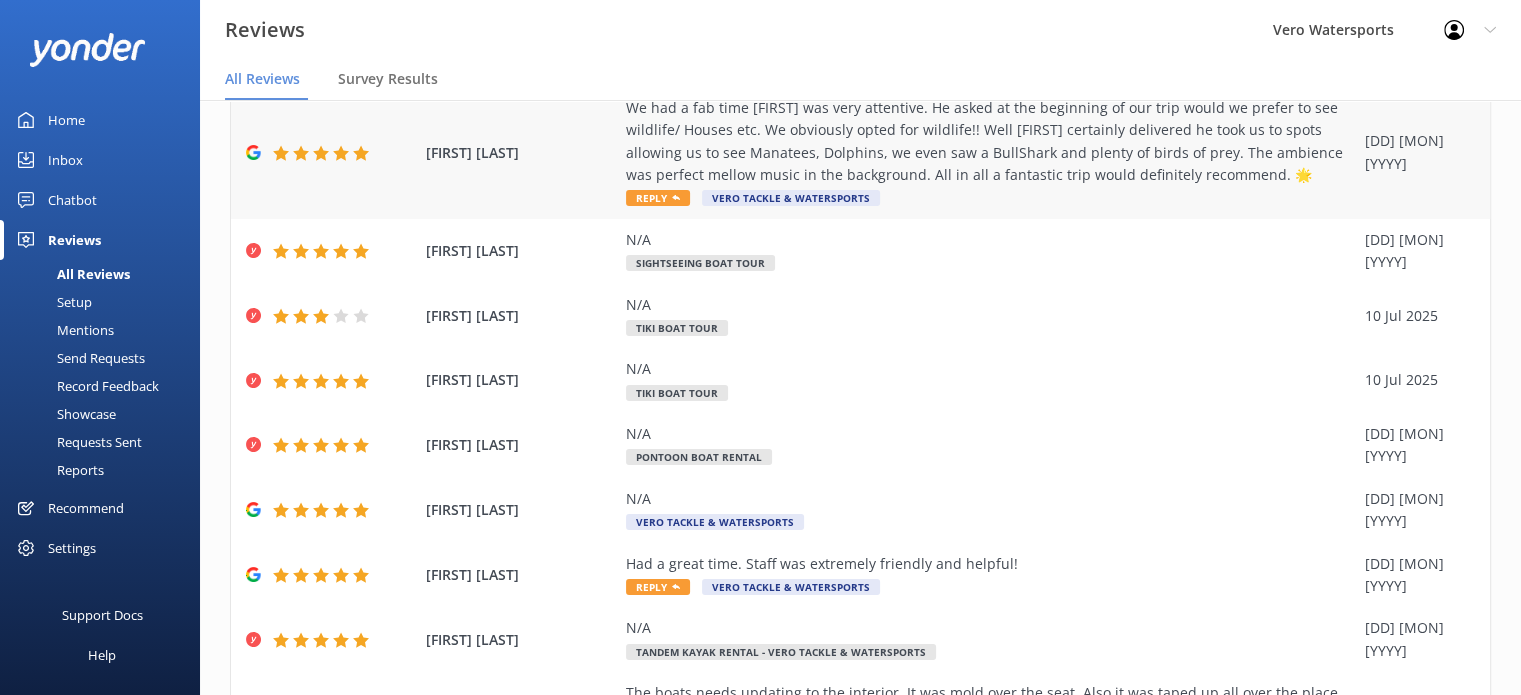 scroll, scrollTop: 160, scrollLeft: 0, axis: vertical 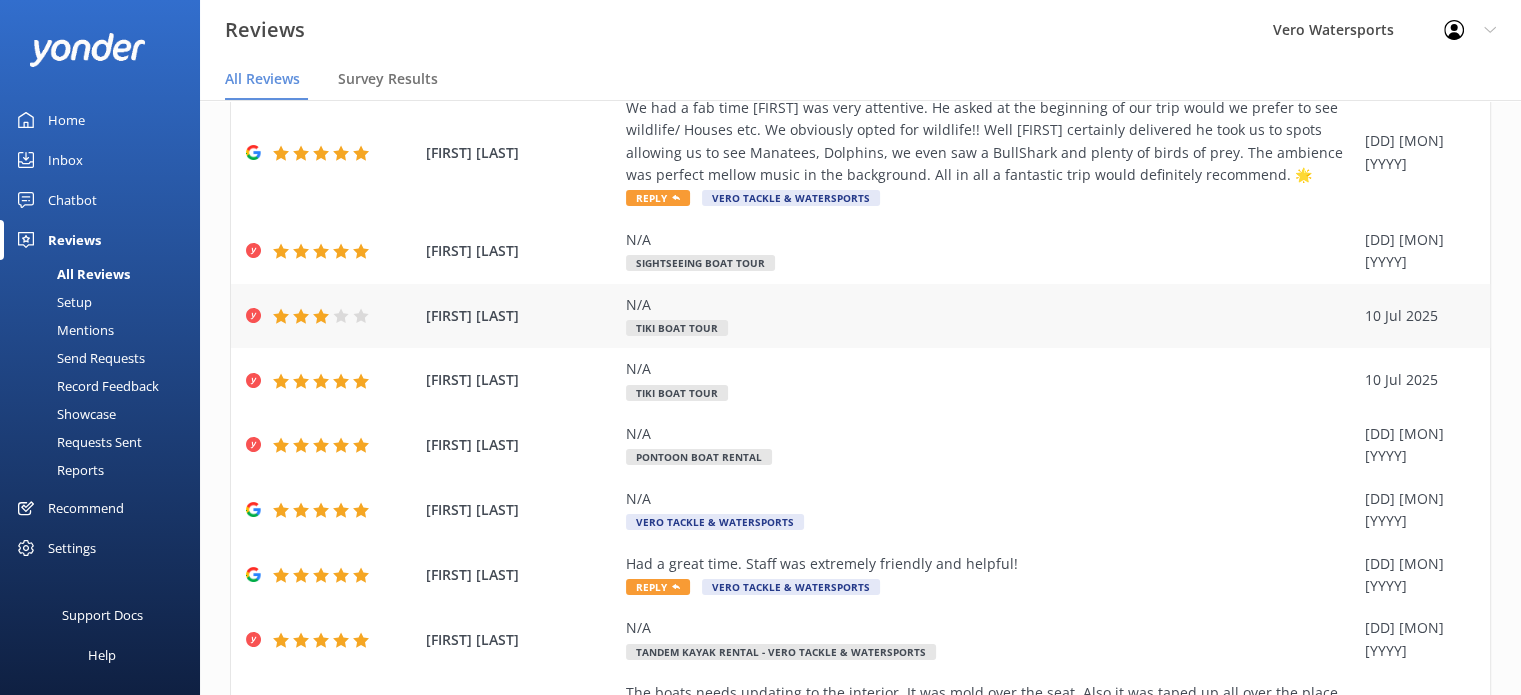 click on "[FIRST] [LAST]" at bounding box center [521, 316] 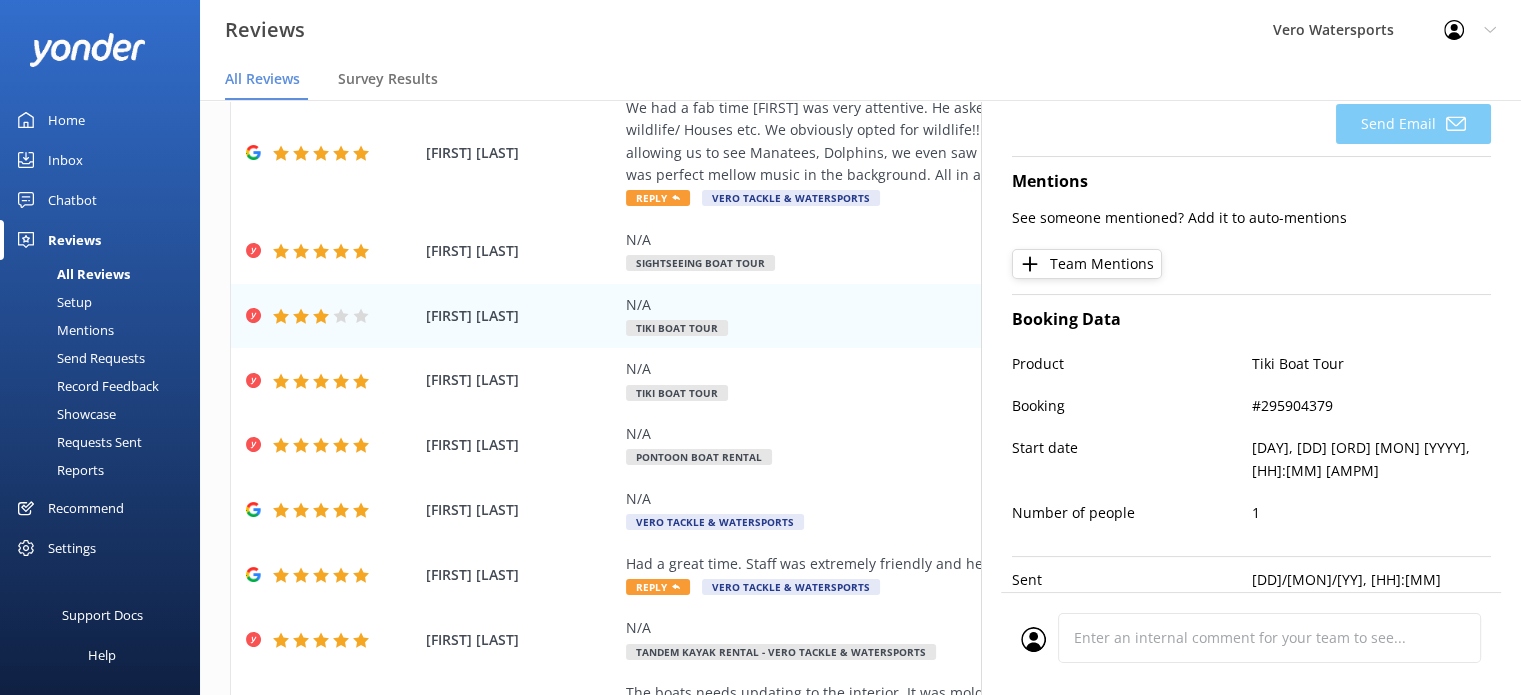 scroll, scrollTop: 376, scrollLeft: 0, axis: vertical 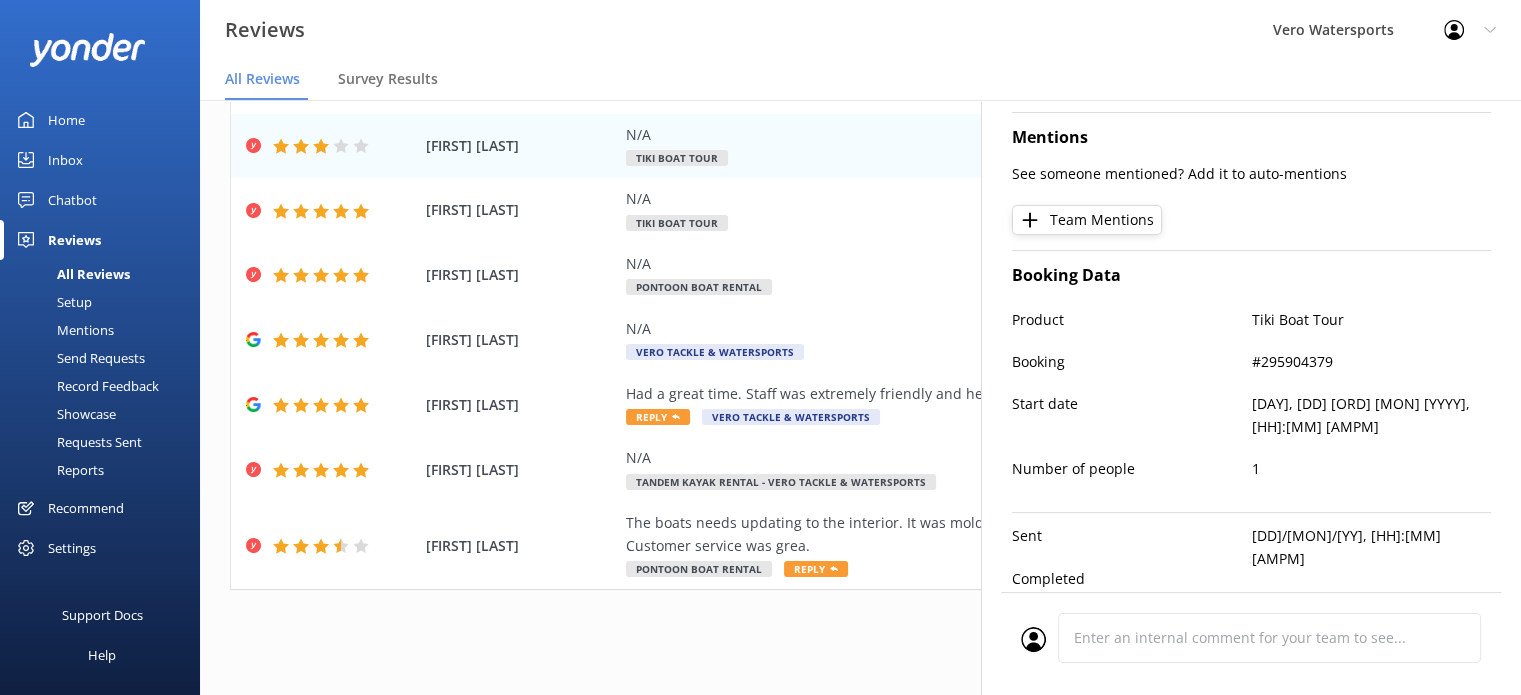 click on "Home" at bounding box center [66, 120] 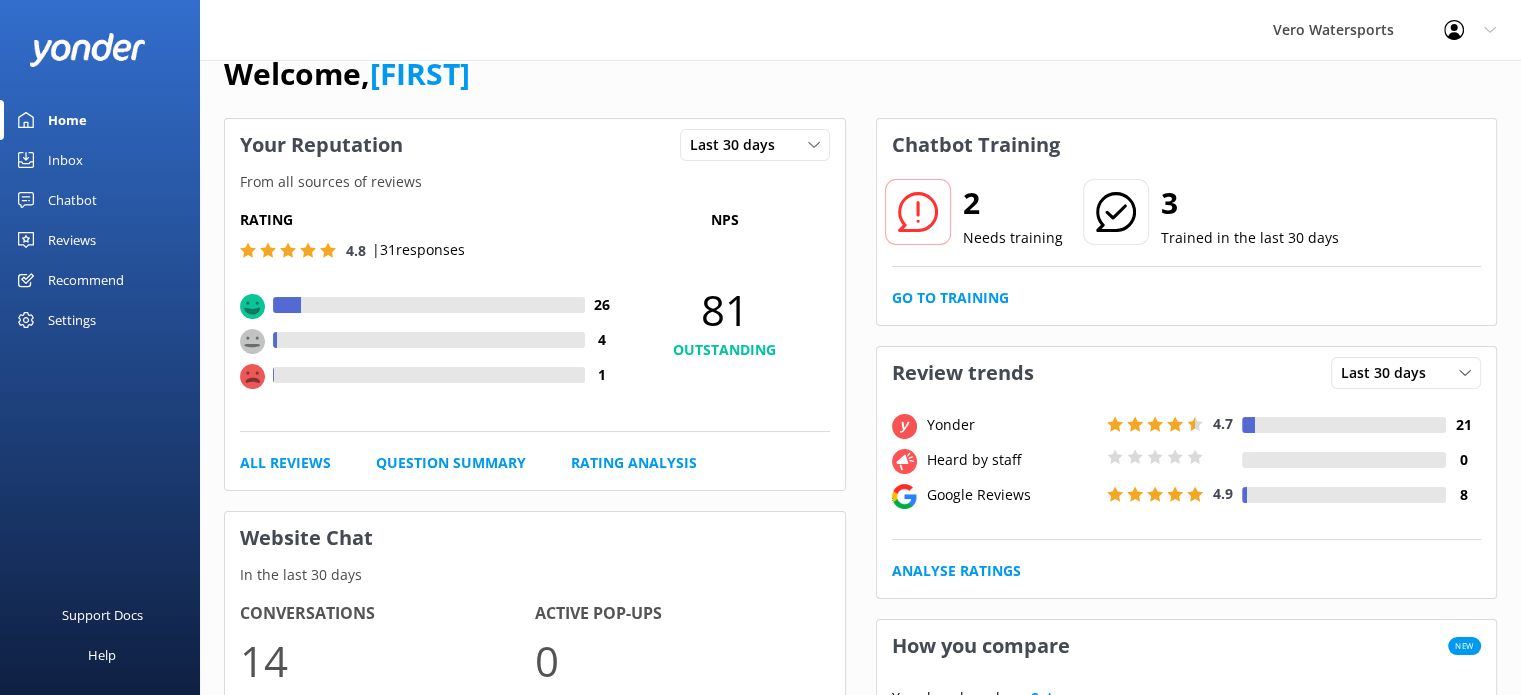 scroll, scrollTop: 0, scrollLeft: 0, axis: both 